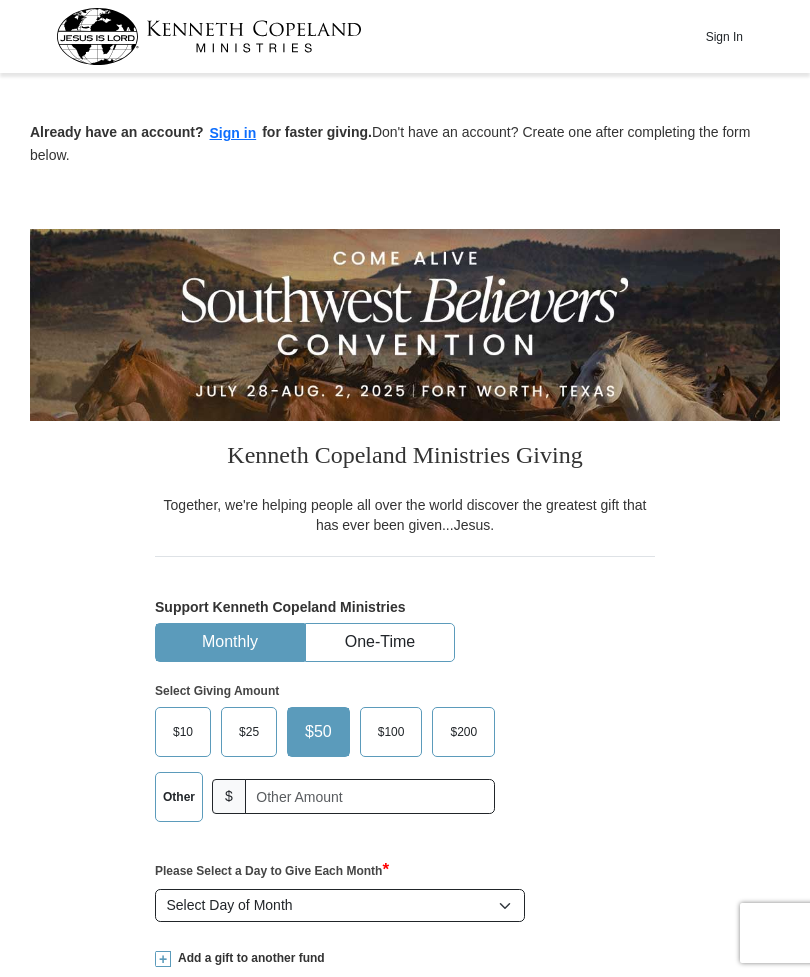 scroll, scrollTop: 0, scrollLeft: 0, axis: both 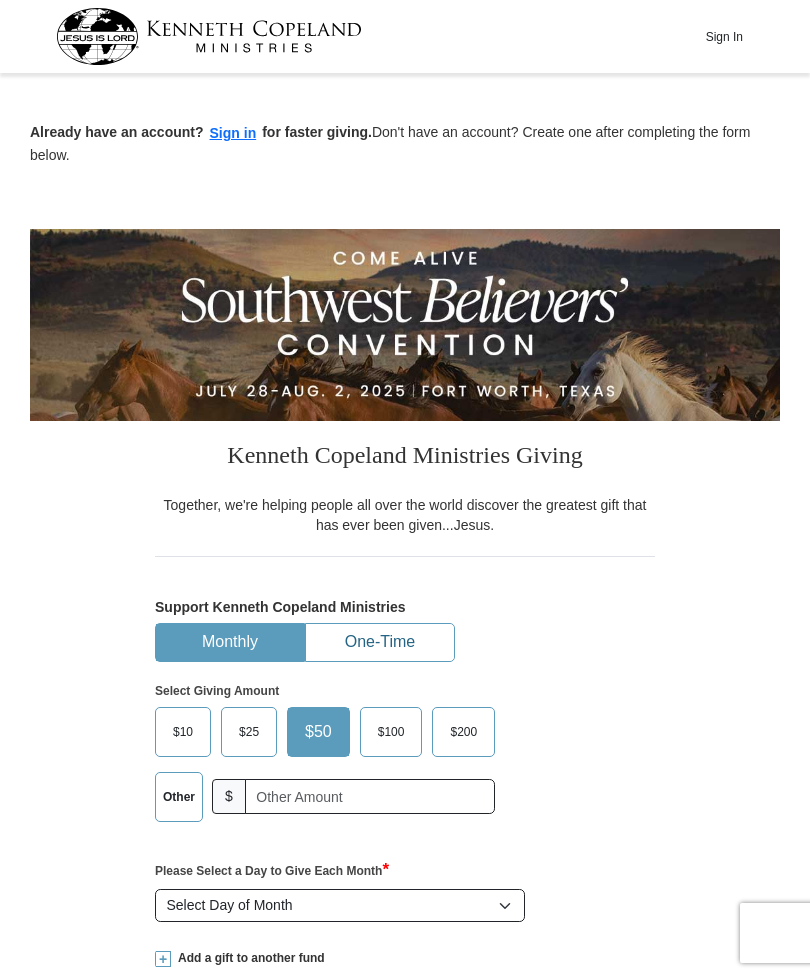 click on "One-Time" at bounding box center [380, 642] 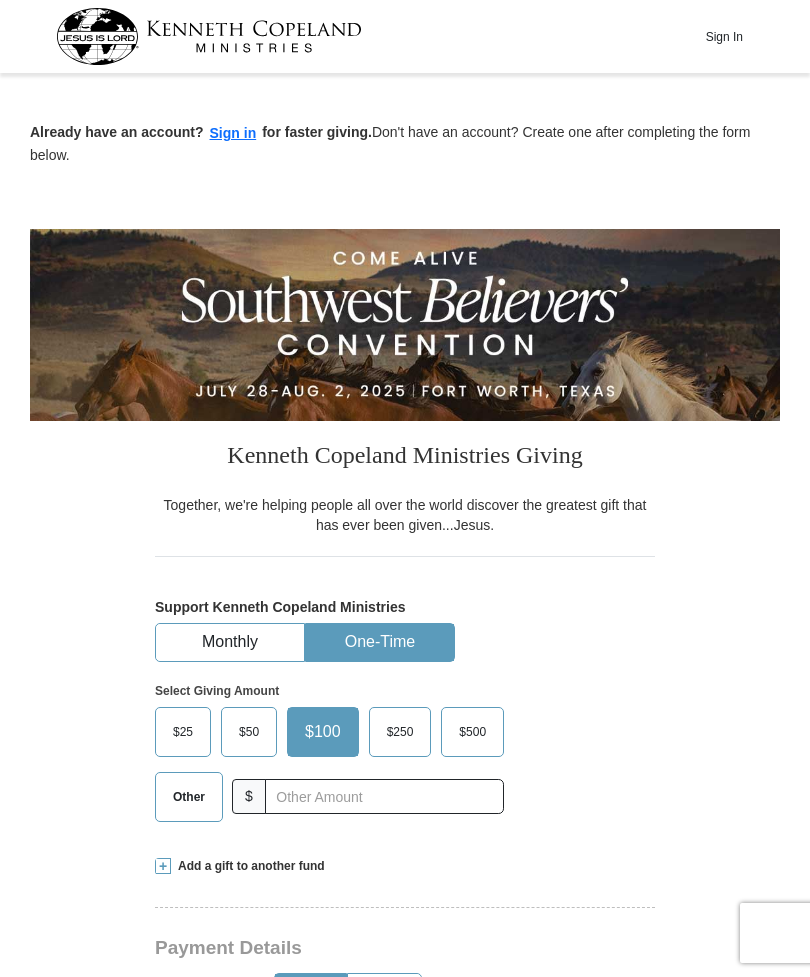 click on "$250" at bounding box center [400, 732] 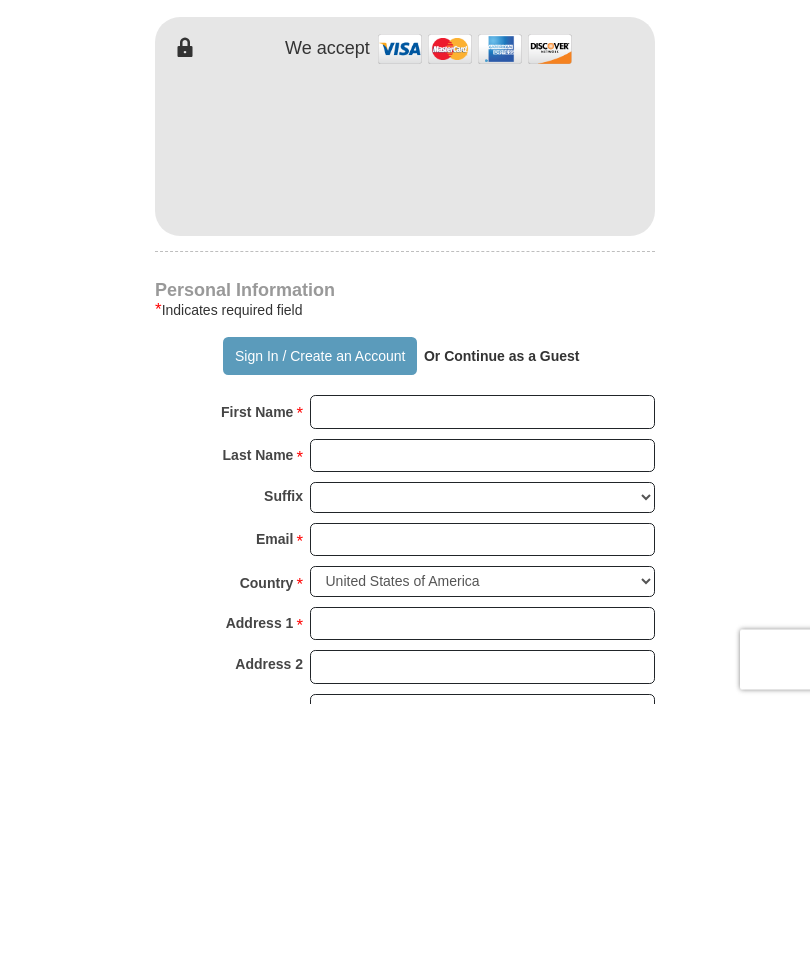 scroll, scrollTop: 800, scrollLeft: 0, axis: vertical 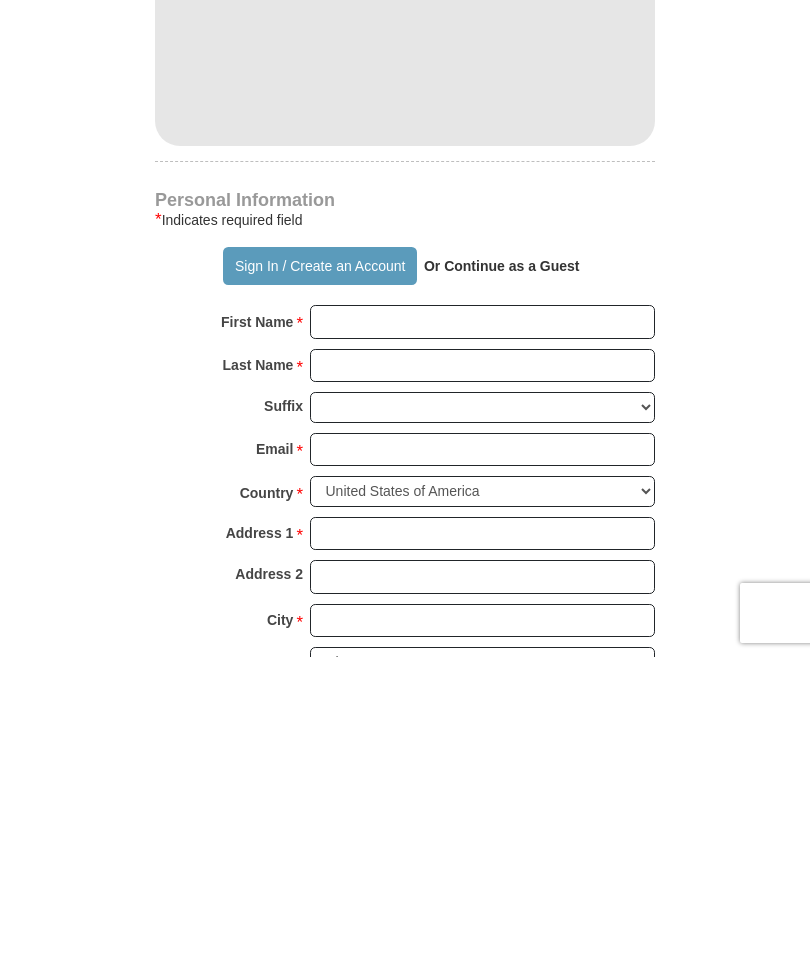 click on "Sign In / Create an Account" at bounding box center [319, 586] 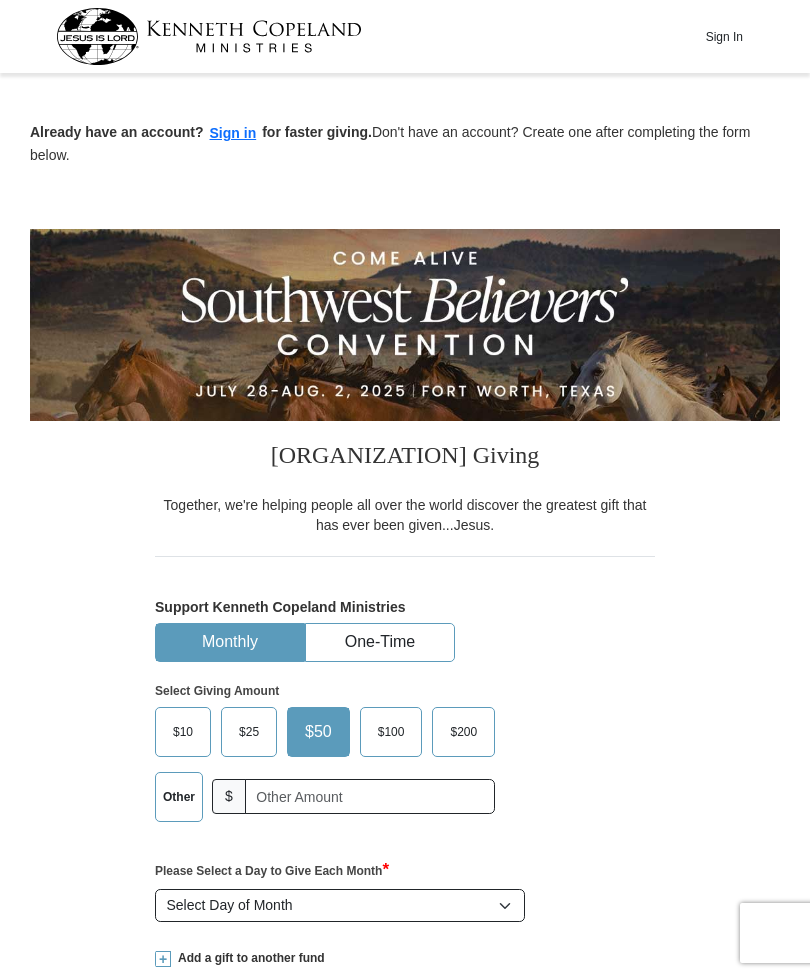 scroll, scrollTop: 185, scrollLeft: 0, axis: vertical 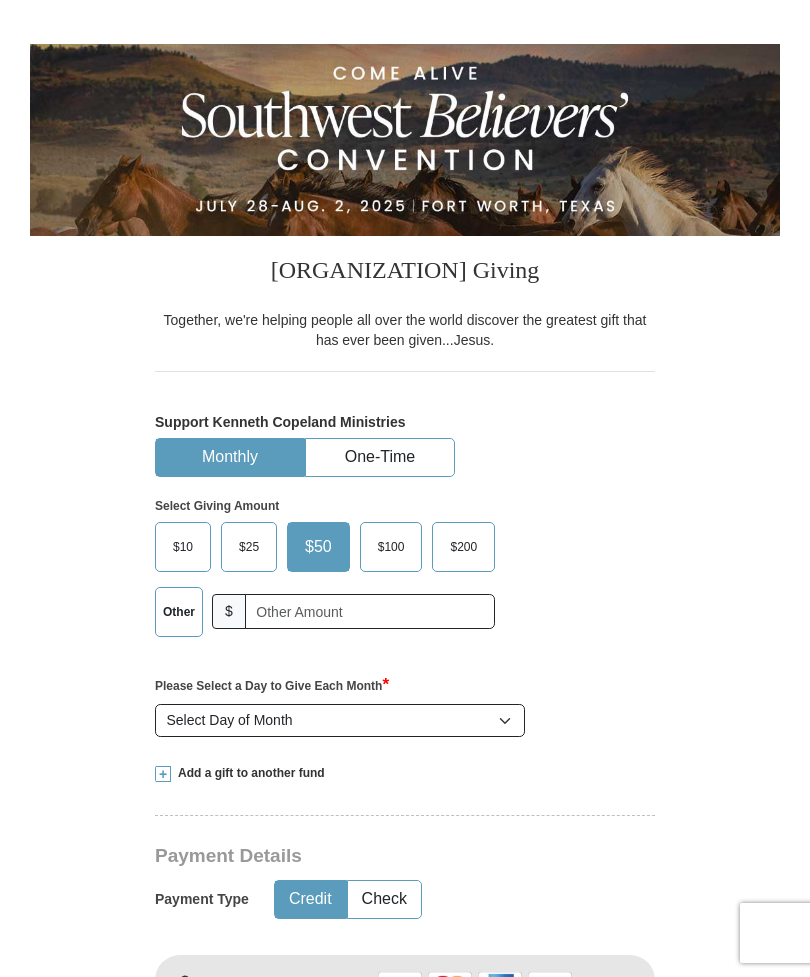 click on "$200" at bounding box center [463, 547] 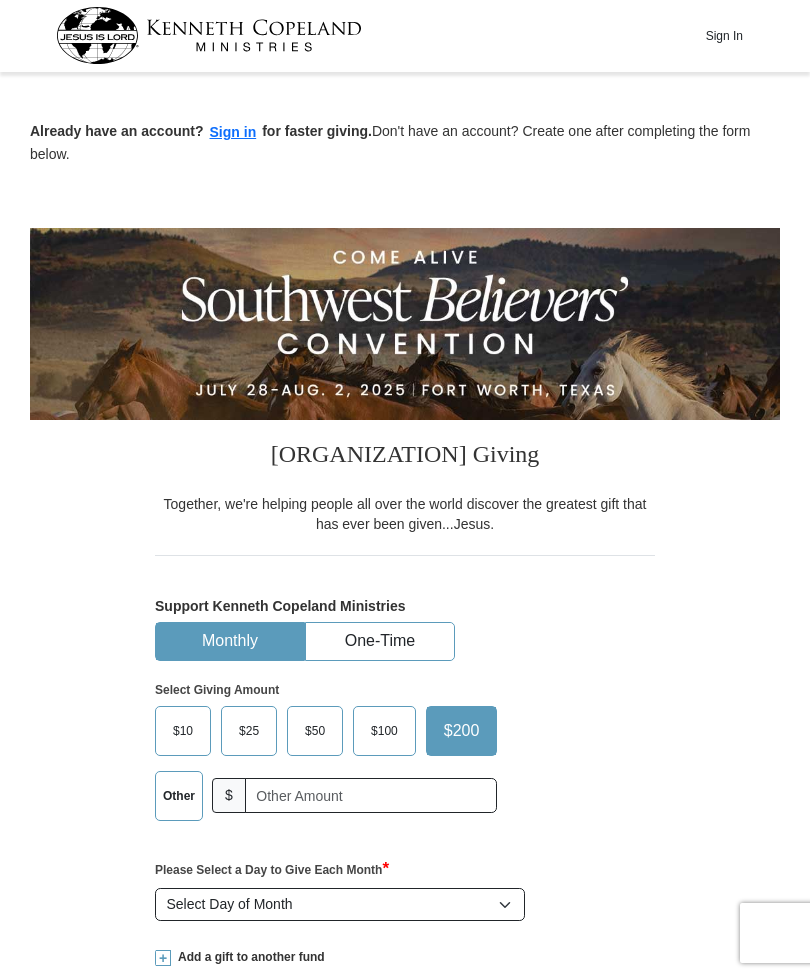 scroll, scrollTop: 0, scrollLeft: 0, axis: both 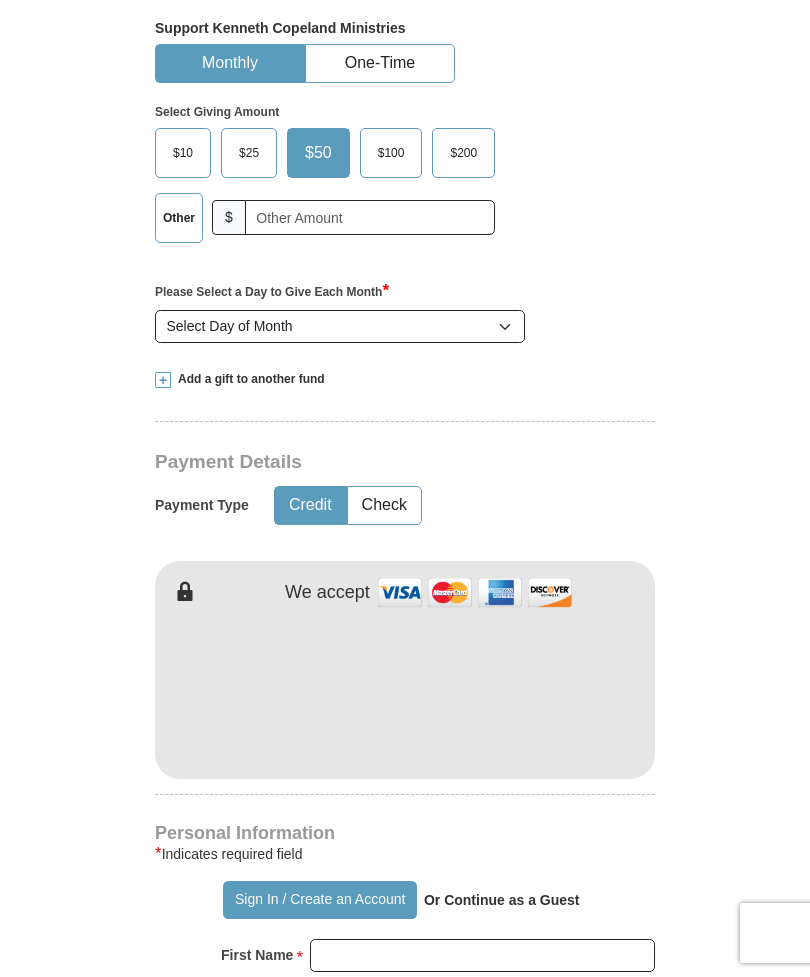 click on "Already have an account? Sign in for faster giving.  Don't have an account?  Create one after completing the form below.
Kenneth Copeland Ministries Giving
Together, we're helping people all over the world discover the greatest gift that has ever been given...Jesus.
Support Kenneth Copeland Ministries
Monthly
One-Time
Select Giving Amount
Amount must be a valid number
$25" at bounding box center (405, 820) 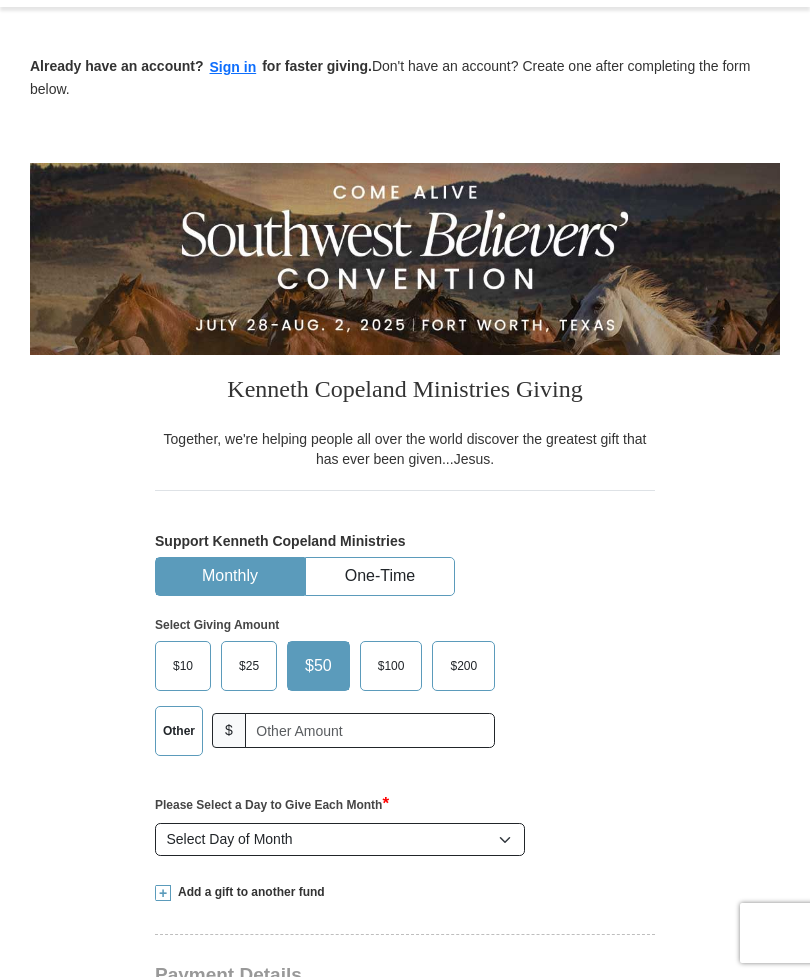 scroll, scrollTop: 0, scrollLeft: 0, axis: both 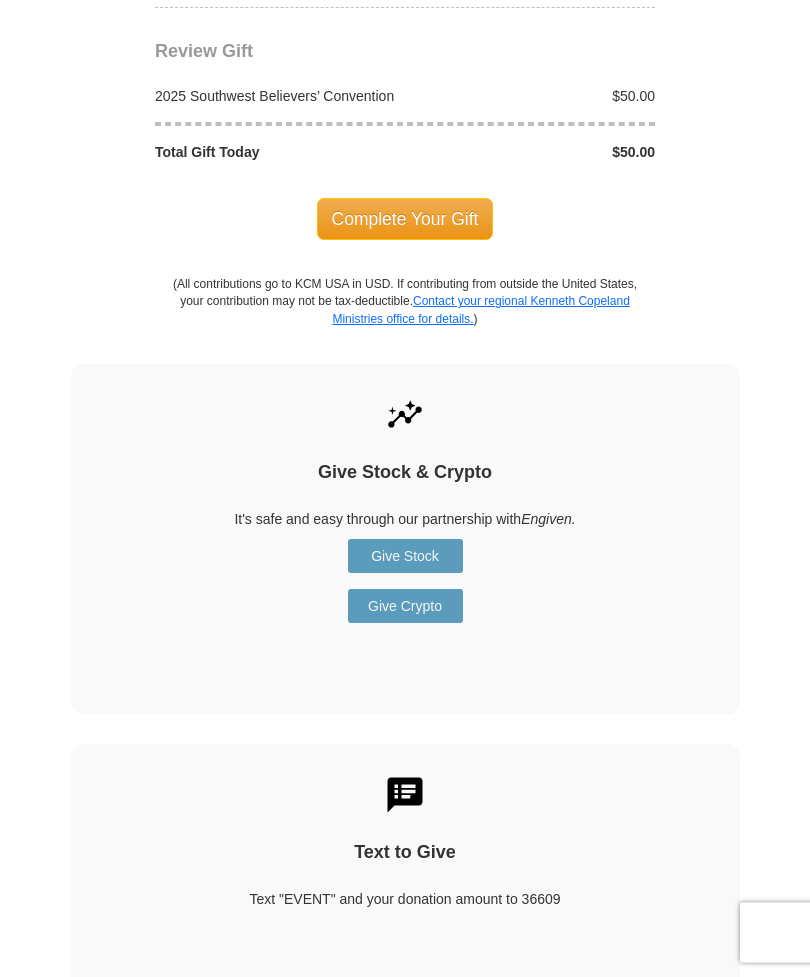 click on "Text to Give
Text "EVENT" and your donation amount to 36609" at bounding box center [405, 920] 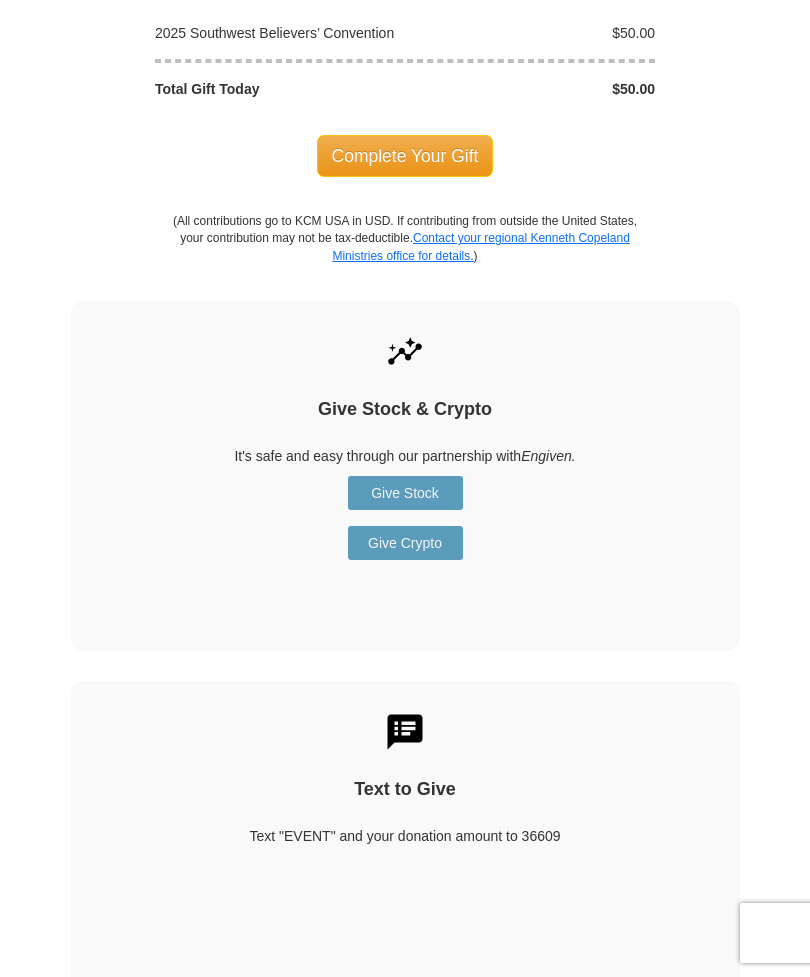 scroll, scrollTop: 2101, scrollLeft: 0, axis: vertical 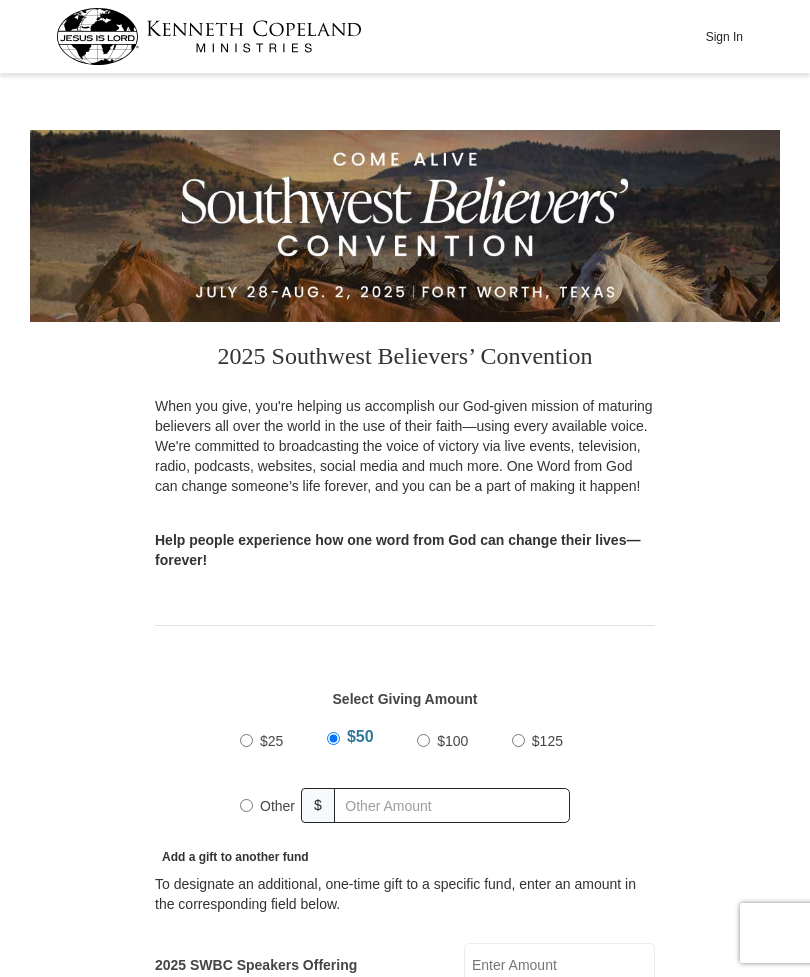 click on "Sign In" at bounding box center (724, 36) 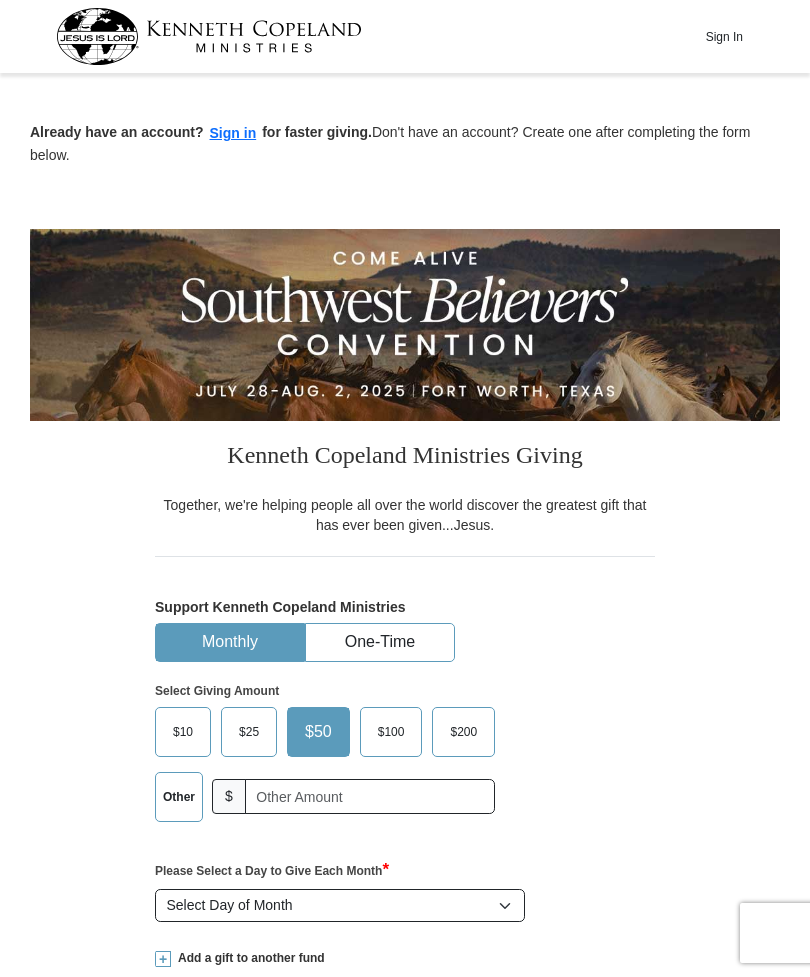 scroll, scrollTop: 0, scrollLeft: 0, axis: both 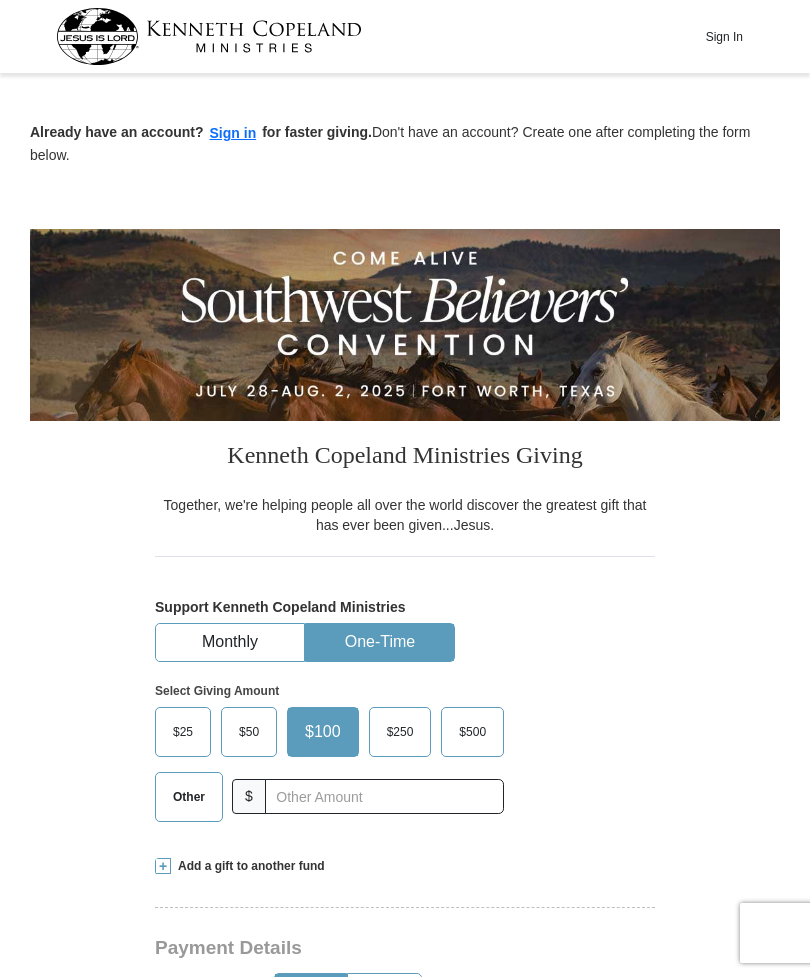 click on "$250" at bounding box center [400, 732] 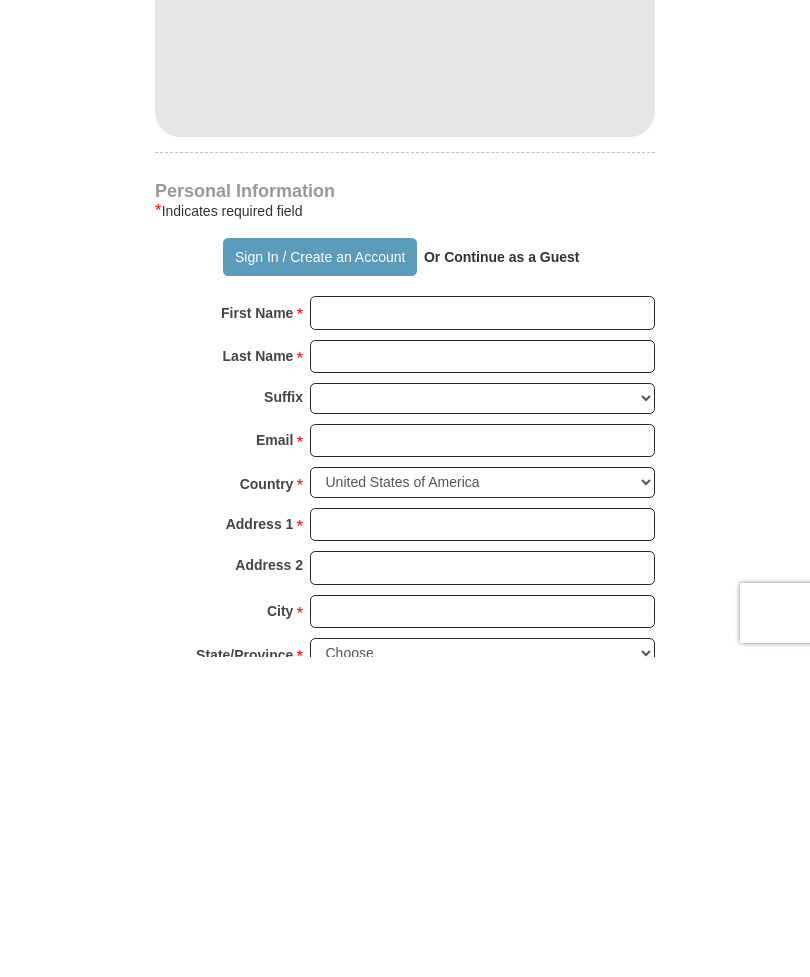 scroll, scrollTop: 812, scrollLeft: 0, axis: vertical 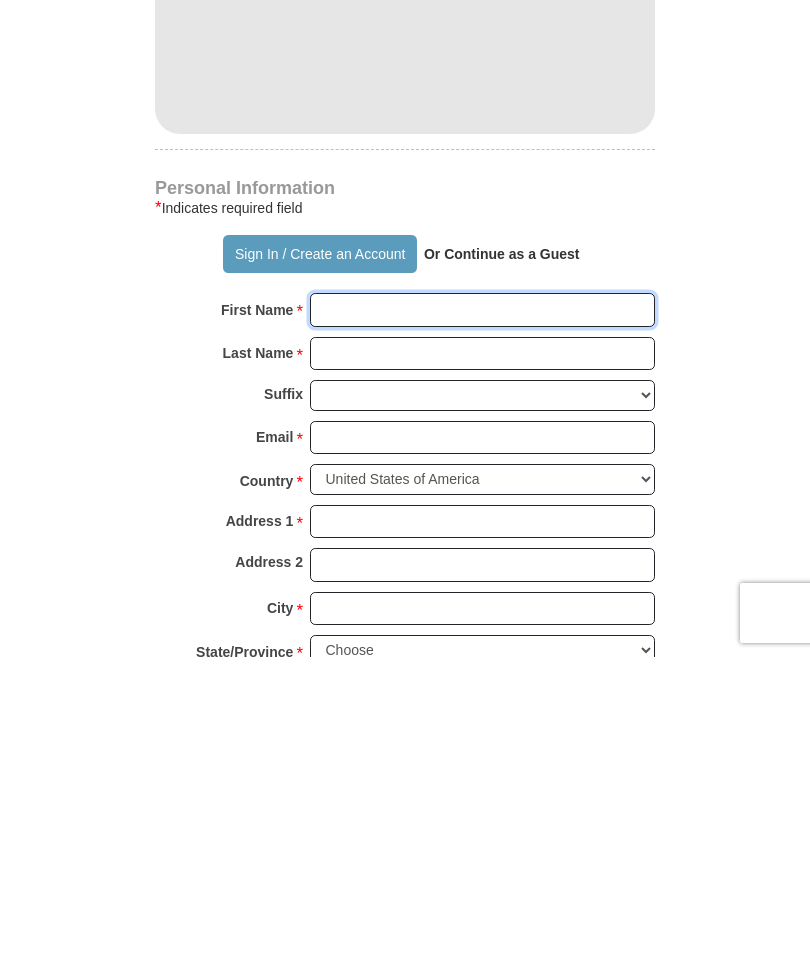 click on "First Name
*" at bounding box center (482, 630) 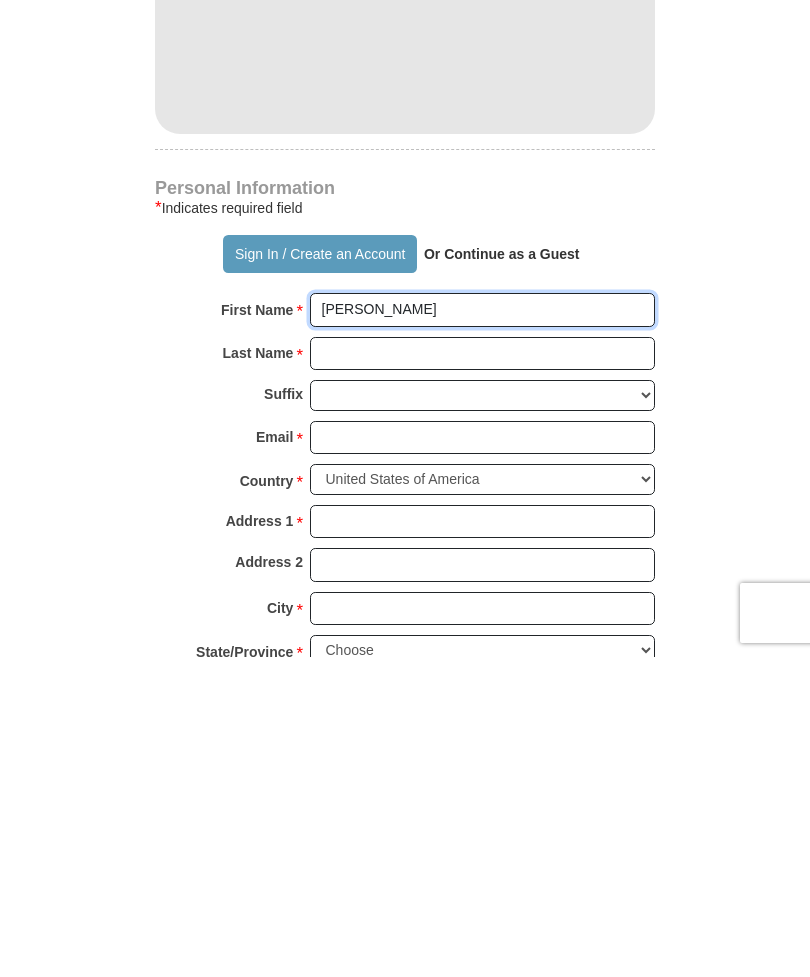 type on "[PERSON_NAME]" 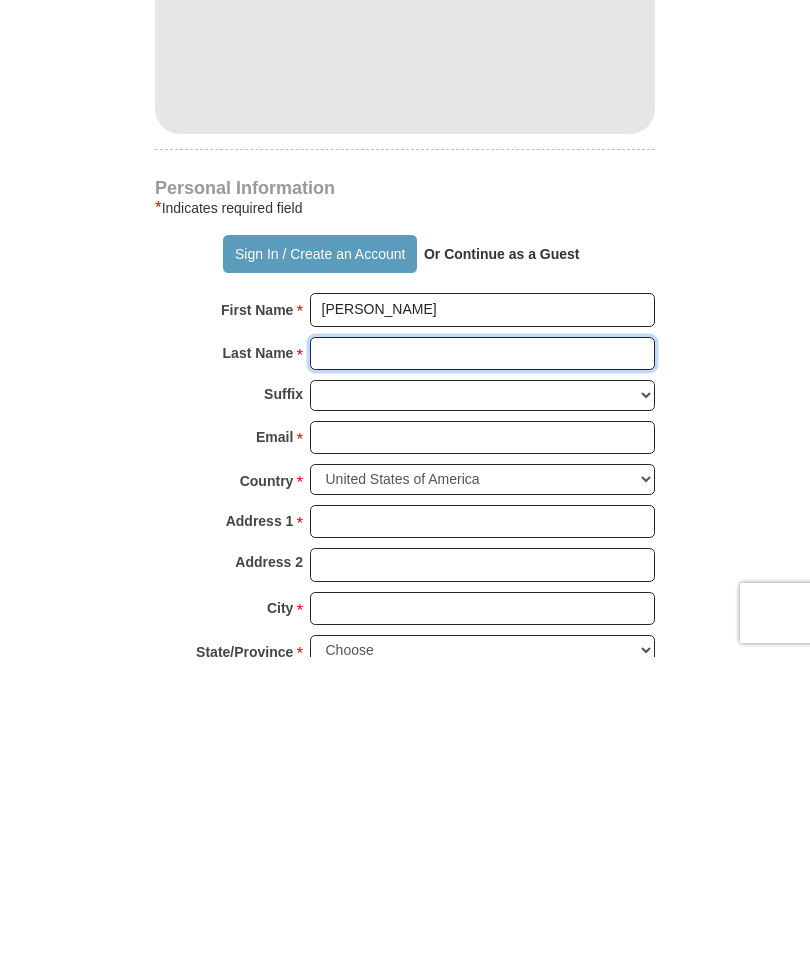 click on "Last Name
*" at bounding box center (482, 674) 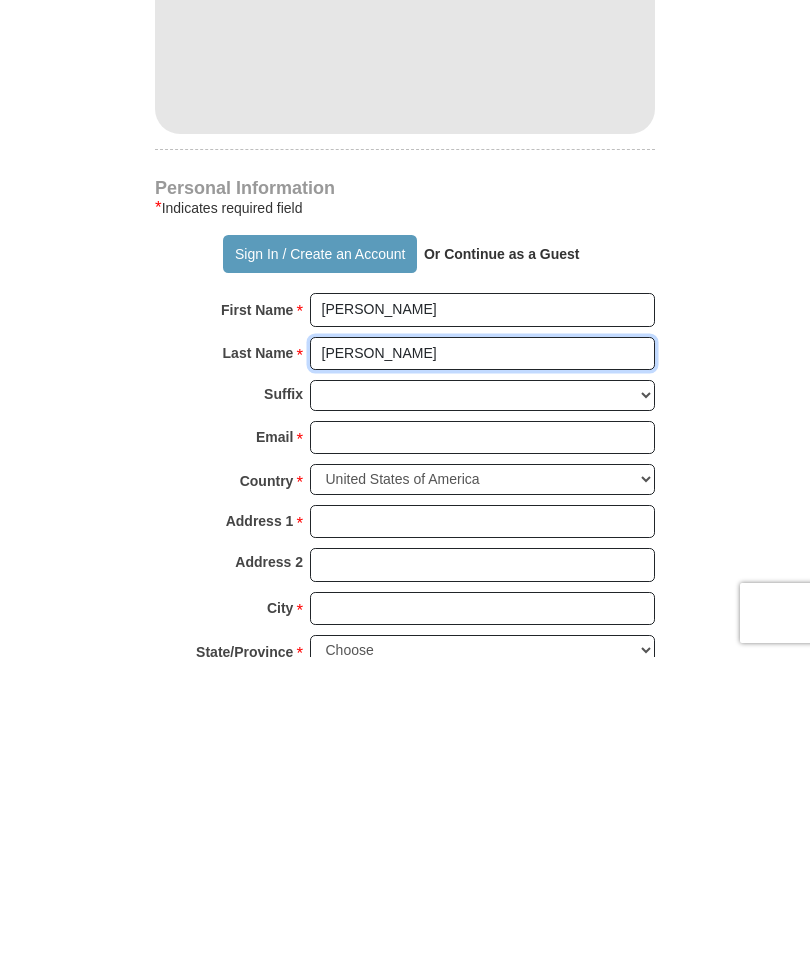 type on "[PERSON_NAME]" 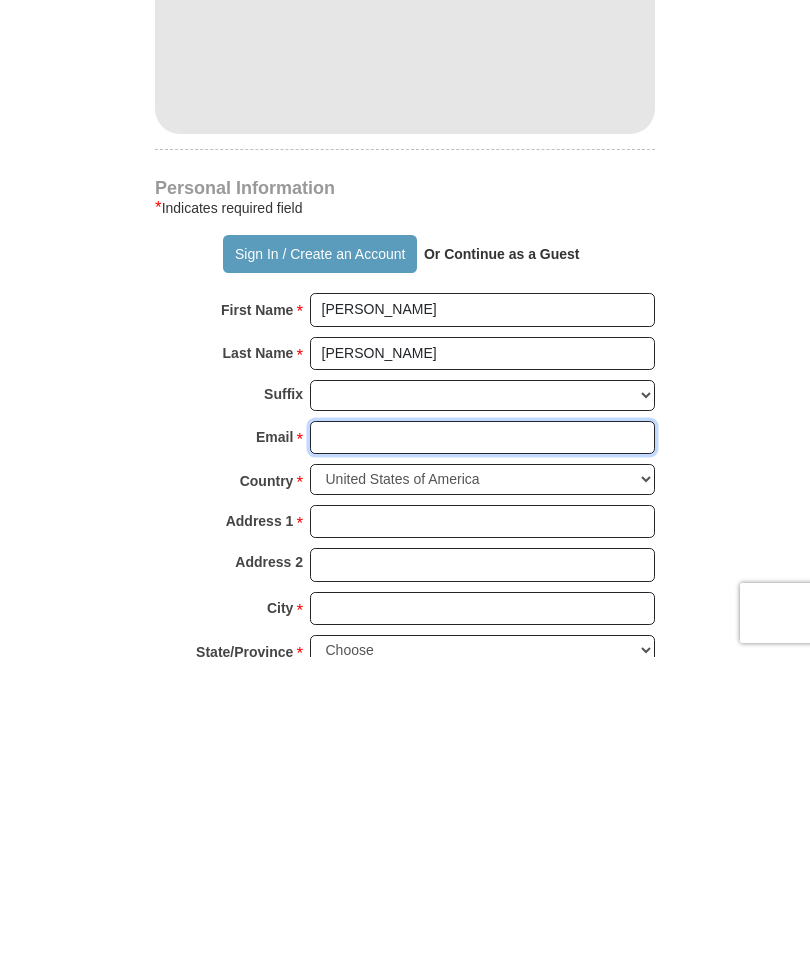 click on "Email
*" at bounding box center [482, 758] 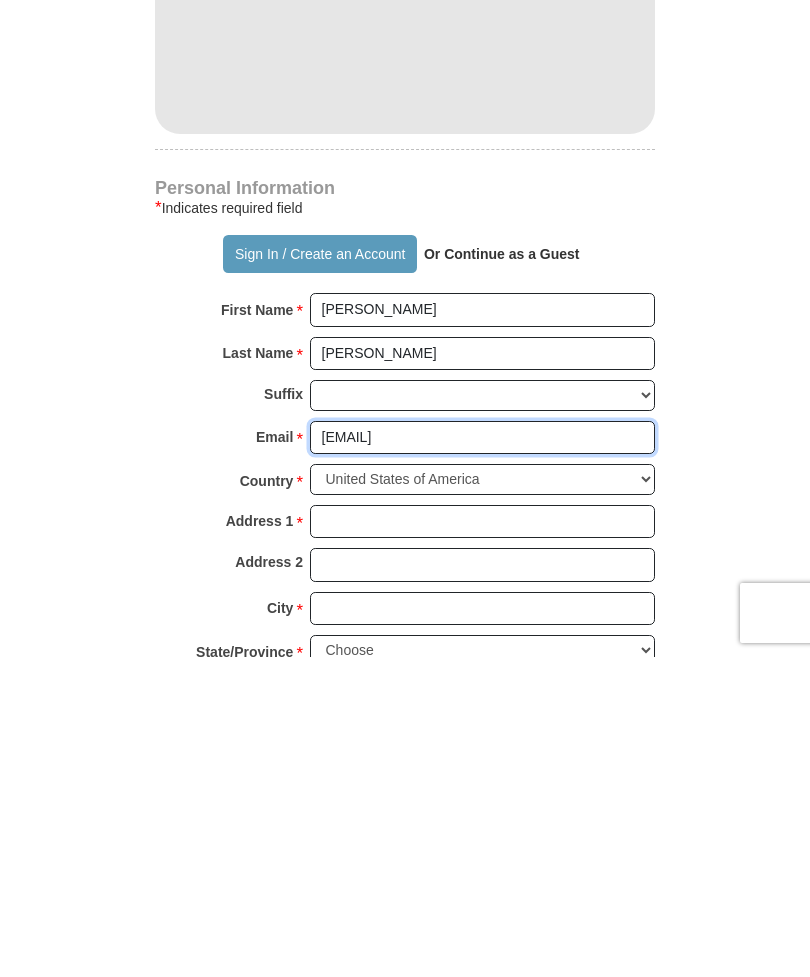 type on "[EMAIL]" 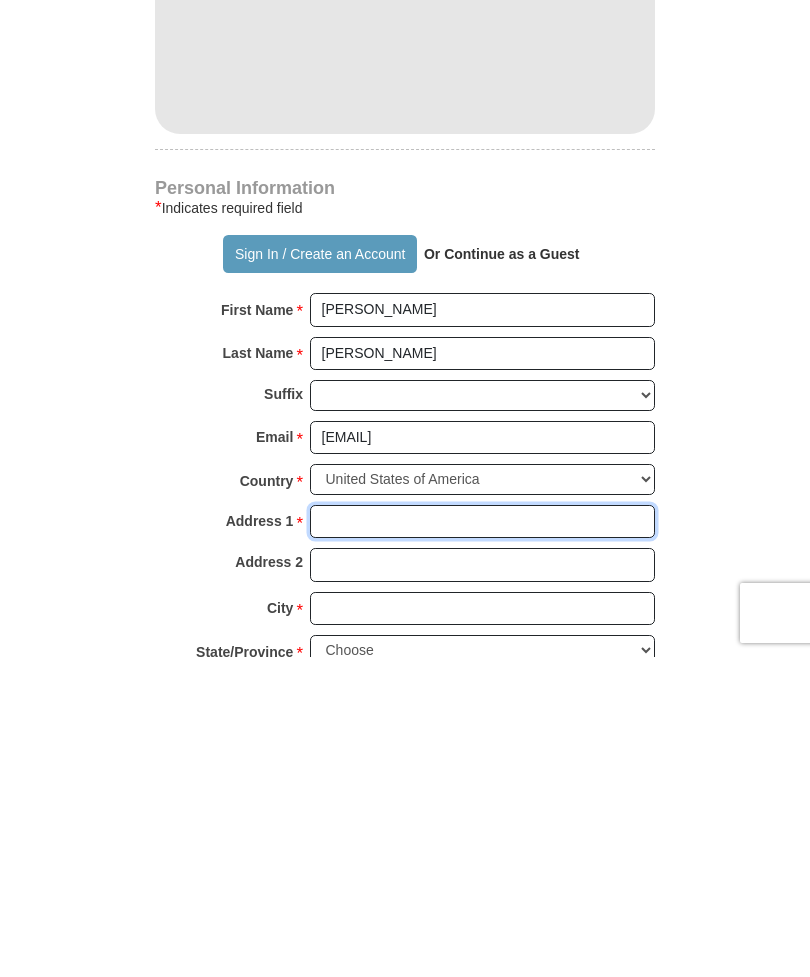 click on "Address 1
*" at bounding box center (482, 842) 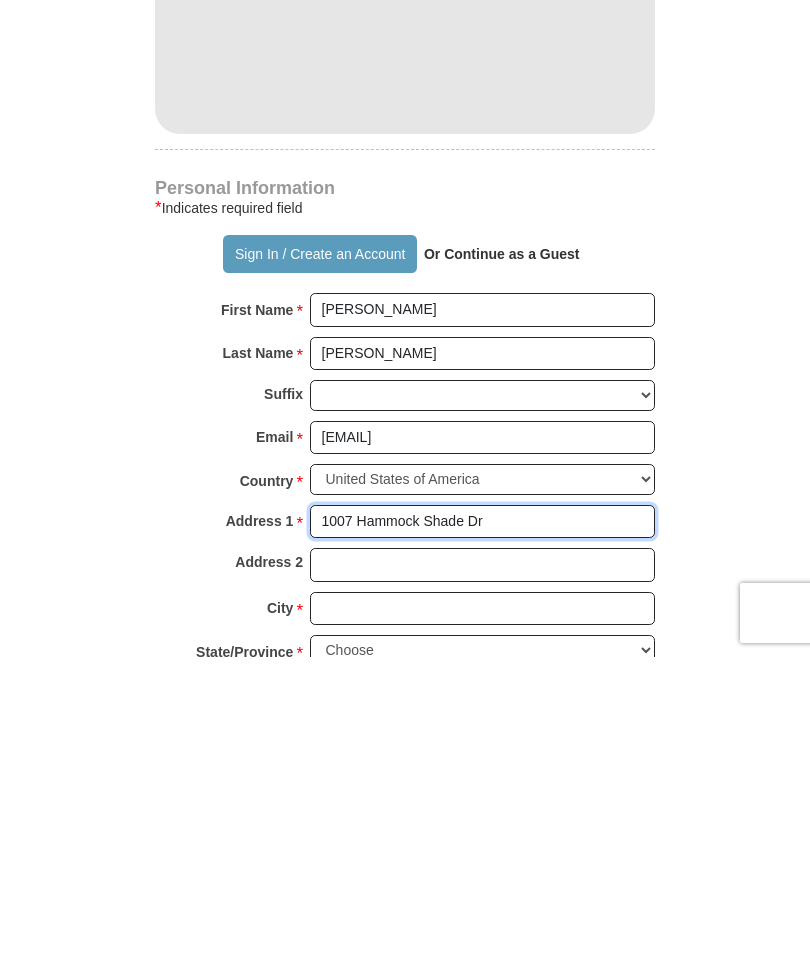 type on "1007 Hammock Shade Dr" 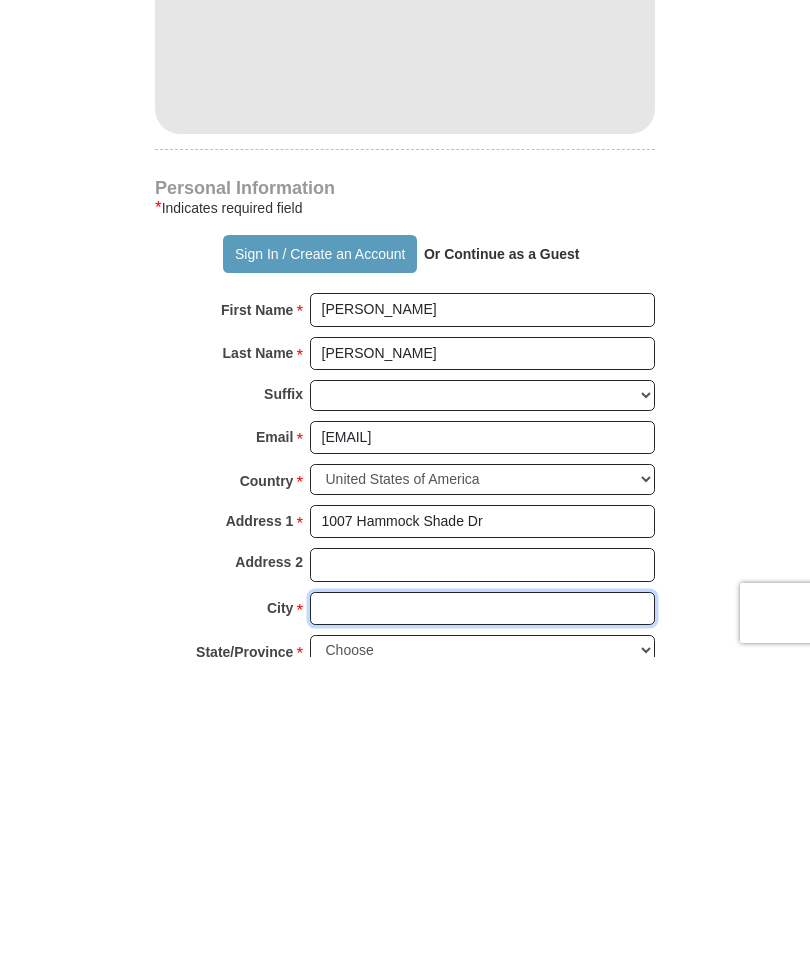 click on "City
*" at bounding box center (482, 929) 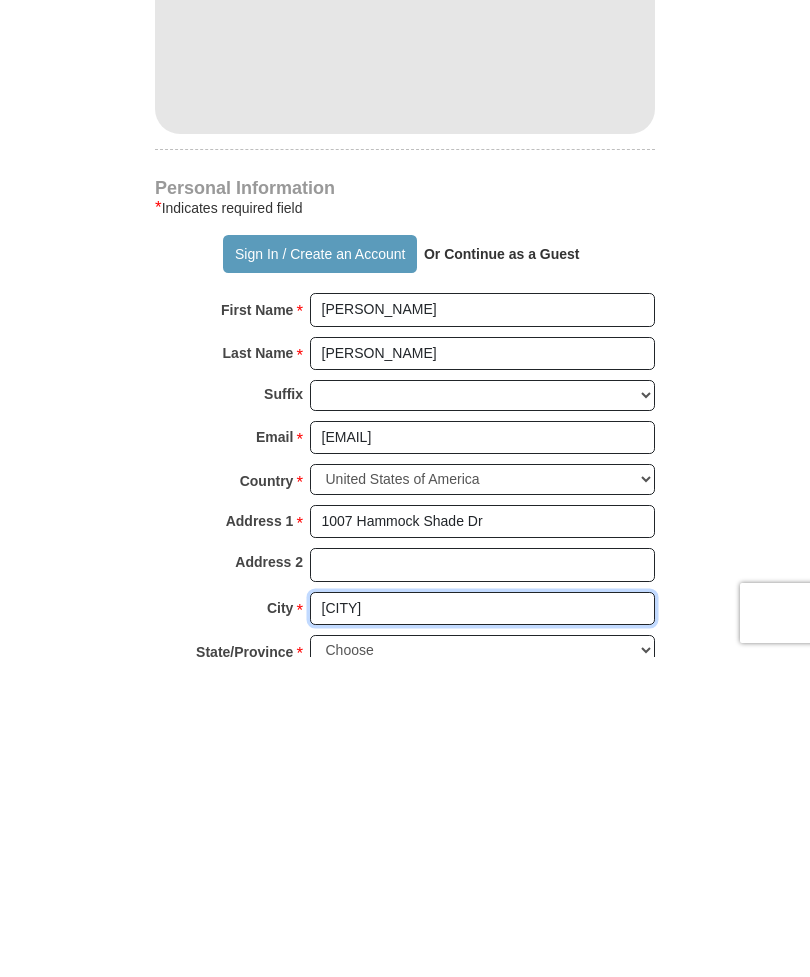 type on "[CITY]" 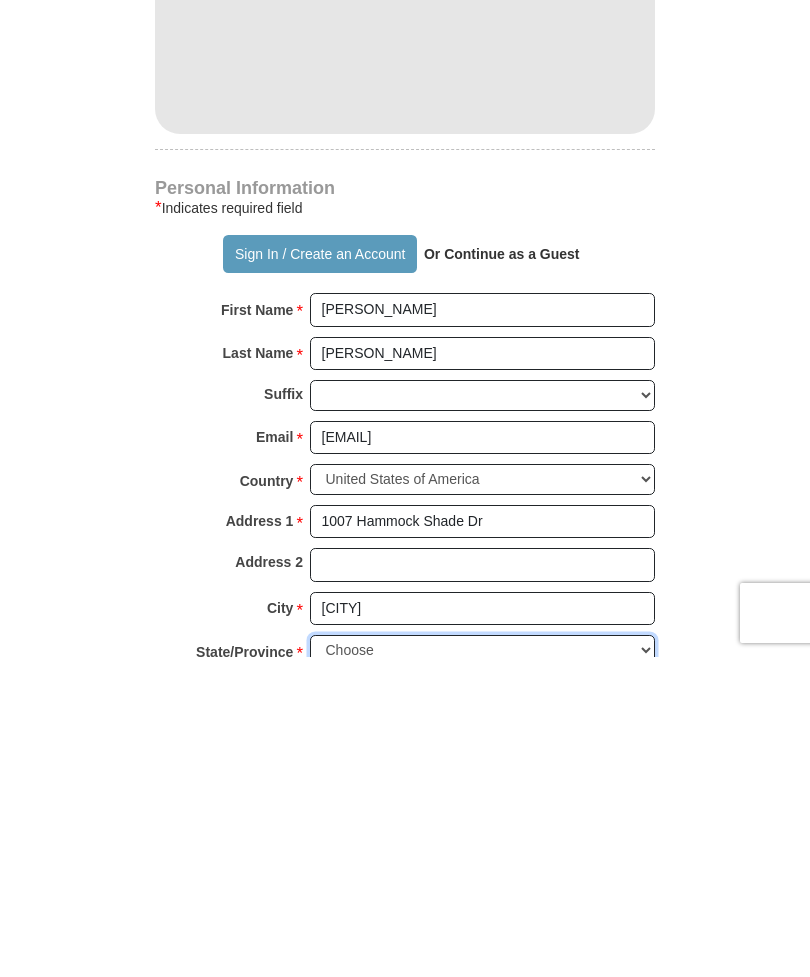 click on "Choose Alabama Alaska American Samoa Arizona Arkansas Armed Forces Americas Armed Forces Europe Armed Forces Pacific California Colorado Connecticut Delaware District of Columbia Federated States of Micronesia Florida Georgia Guam Hawaii Idaho Illinois Indiana Iowa Kansas Kentucky Louisiana Maine Marshall Islands Maryland Massachusetts Michigan Minnesota Mississippi Missouri Montana Nebraska Nevada New Hampshire New Jersey New Mexico New York North Carolina North Dakota Northern Mariana Islands Ohio Oklahoma Oregon Palau Pennsylvania Puerto Rico Rhode Island South Carolina South Dakota Tennessee Texas Utah Vermont Virgin Islands Virginia Washington West Virginia Wisconsin Wyoming" at bounding box center (482, 970) 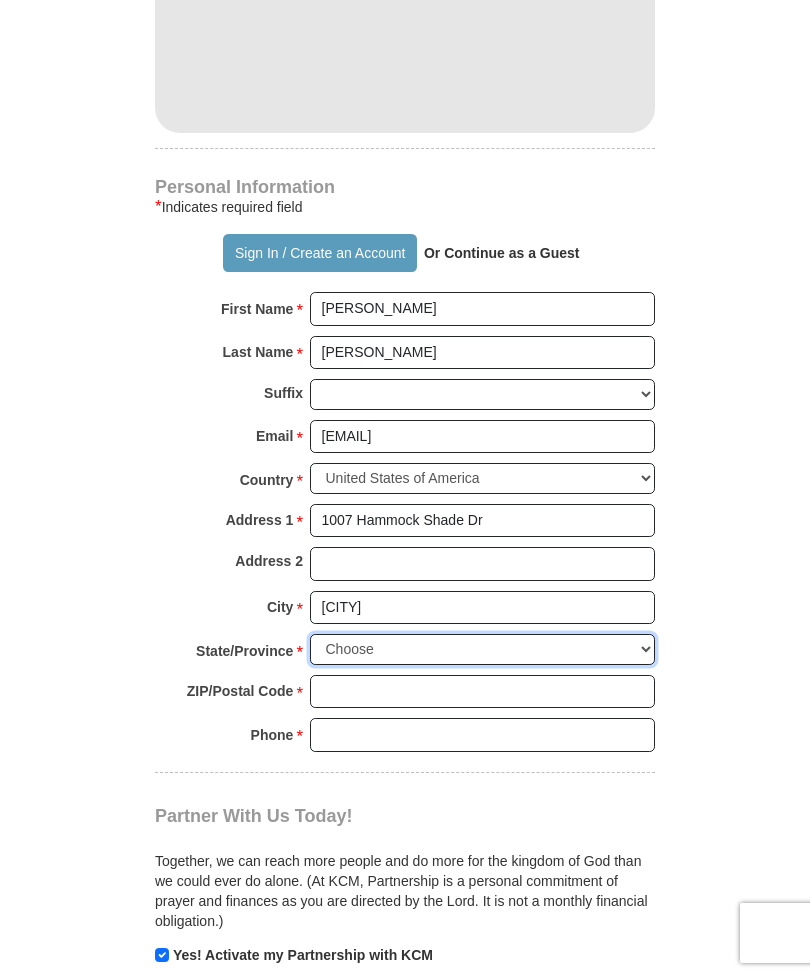 select on "FL" 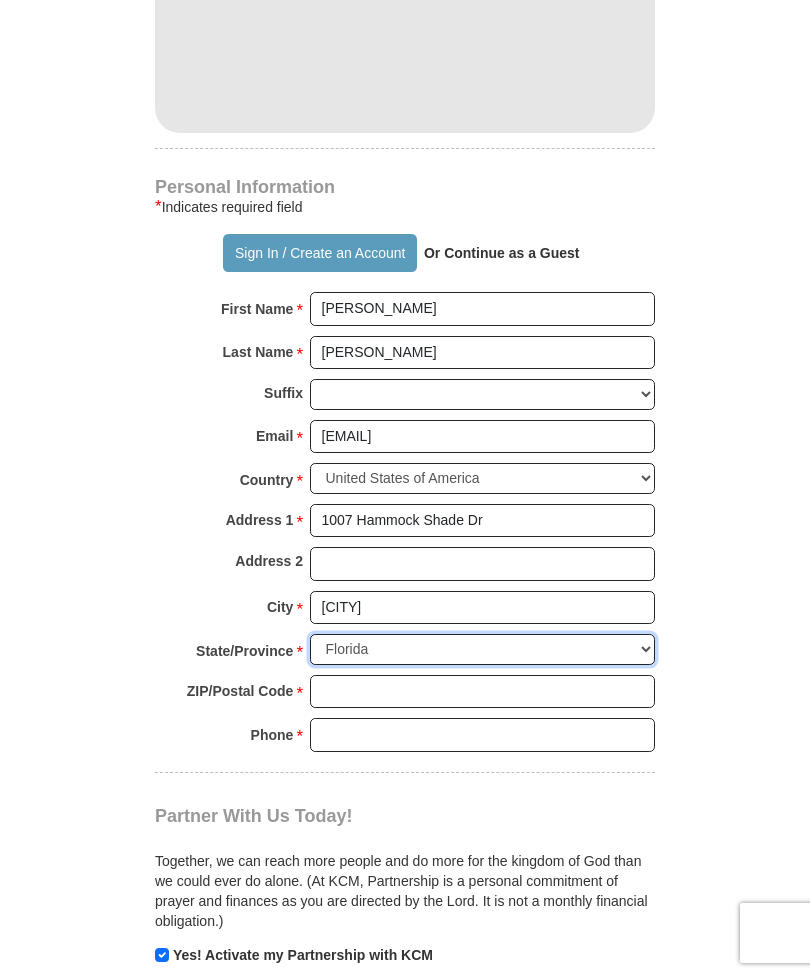 click on "Choose Alabama Alaska American Samoa Arizona Arkansas Armed Forces Americas Armed Forces Europe Armed Forces Pacific California Colorado Connecticut Delaware District of Columbia Federated States of Micronesia Florida Georgia Guam Hawaii Idaho Illinois Indiana Iowa Kansas Kentucky Louisiana Maine Marshall Islands Maryland Massachusetts Michigan Minnesota Mississippi Missouri Montana Nebraska Nevada New Hampshire New Jersey New Mexico New York North Carolina North Dakota Northern Mariana Islands Ohio Oklahoma Oregon Palau Pennsylvania Puerto Rico Rhode Island South Carolina South Dakota Tennessee Texas Utah Vermont Virgin Islands Virginia Washington West Virginia Wisconsin Wyoming" at bounding box center (482, 649) 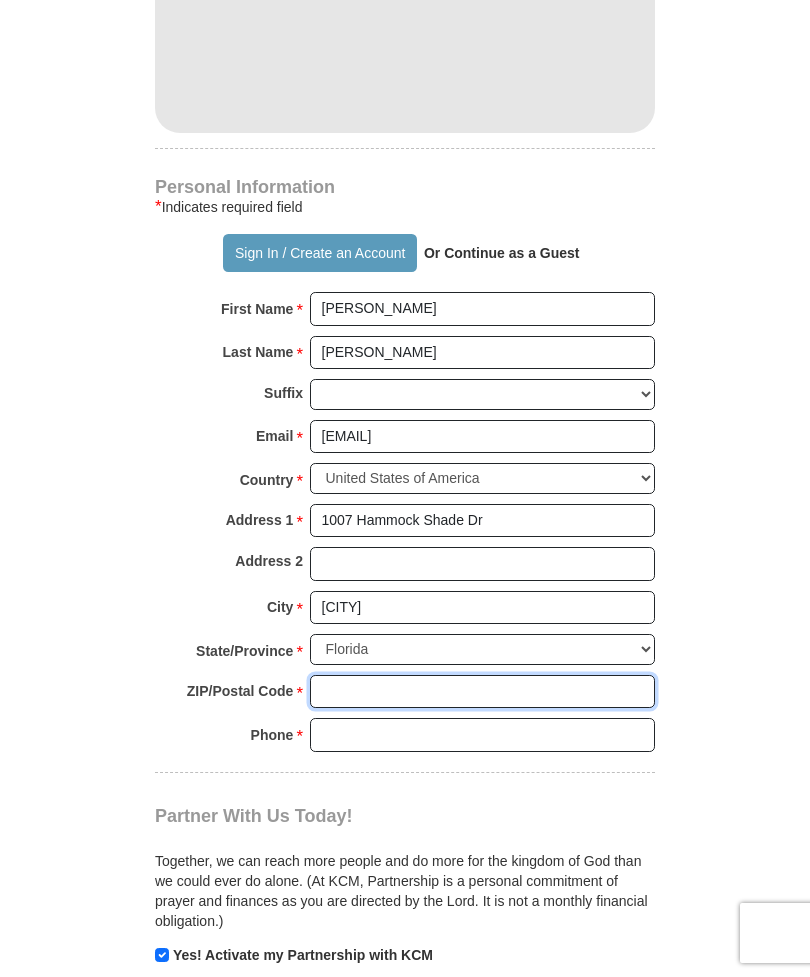click on "ZIP/Postal Code
*" at bounding box center [482, 692] 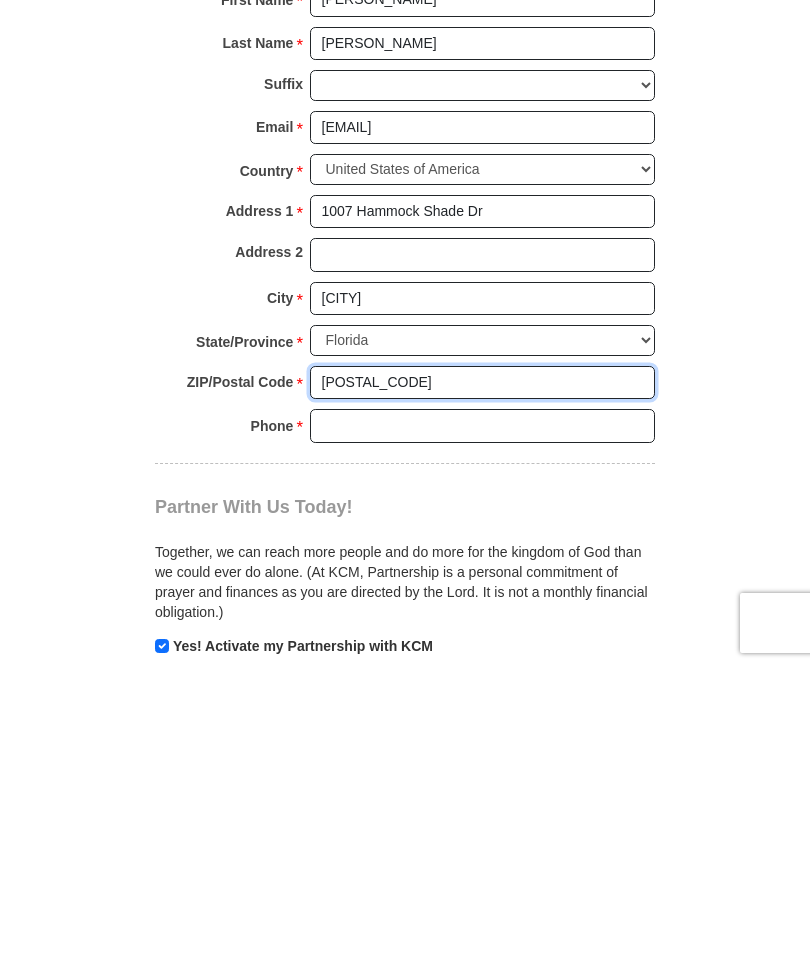 type on "[POSTAL_CODE]" 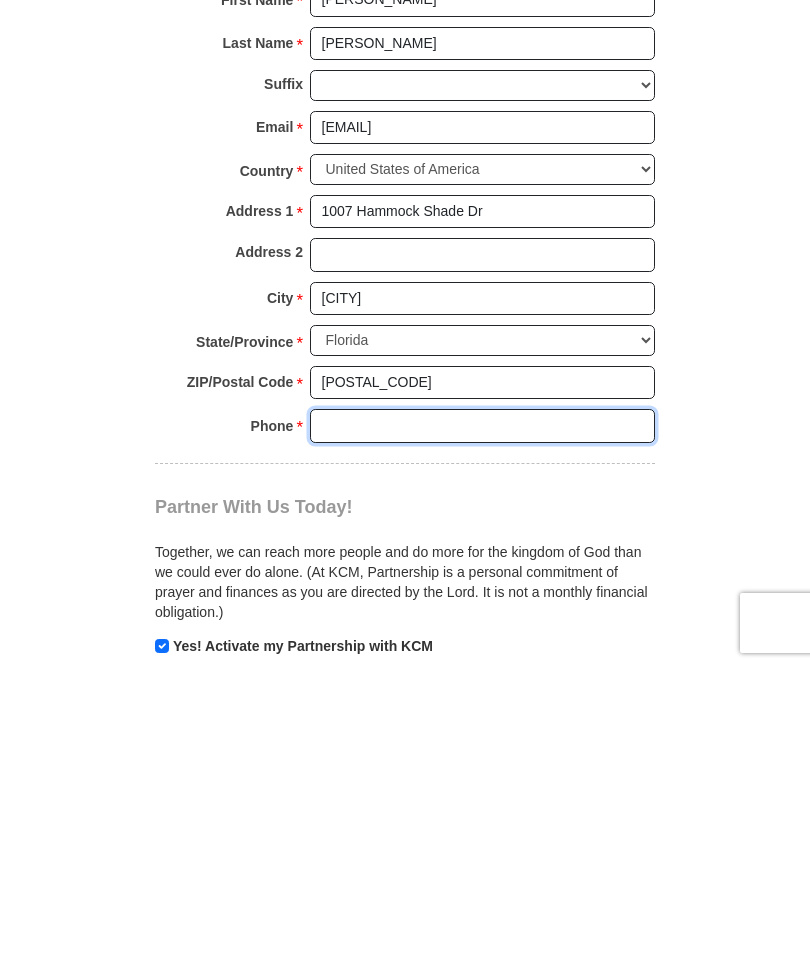 click on "Phone
*
*" at bounding box center [482, 736] 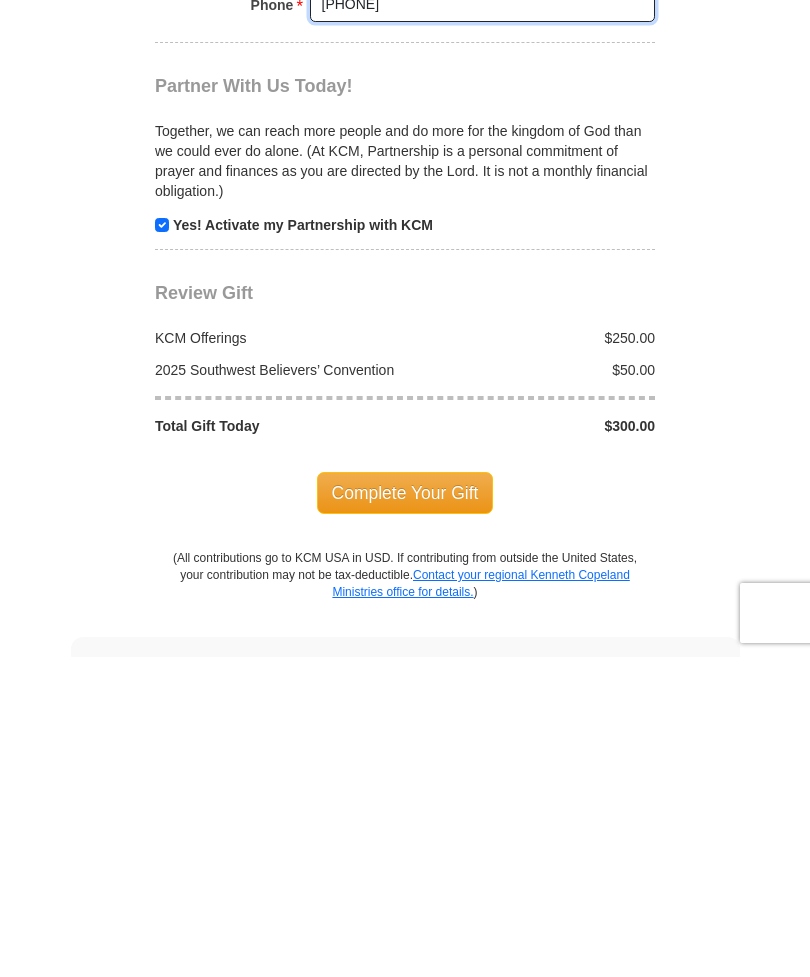 scroll, scrollTop: 1640, scrollLeft: 0, axis: vertical 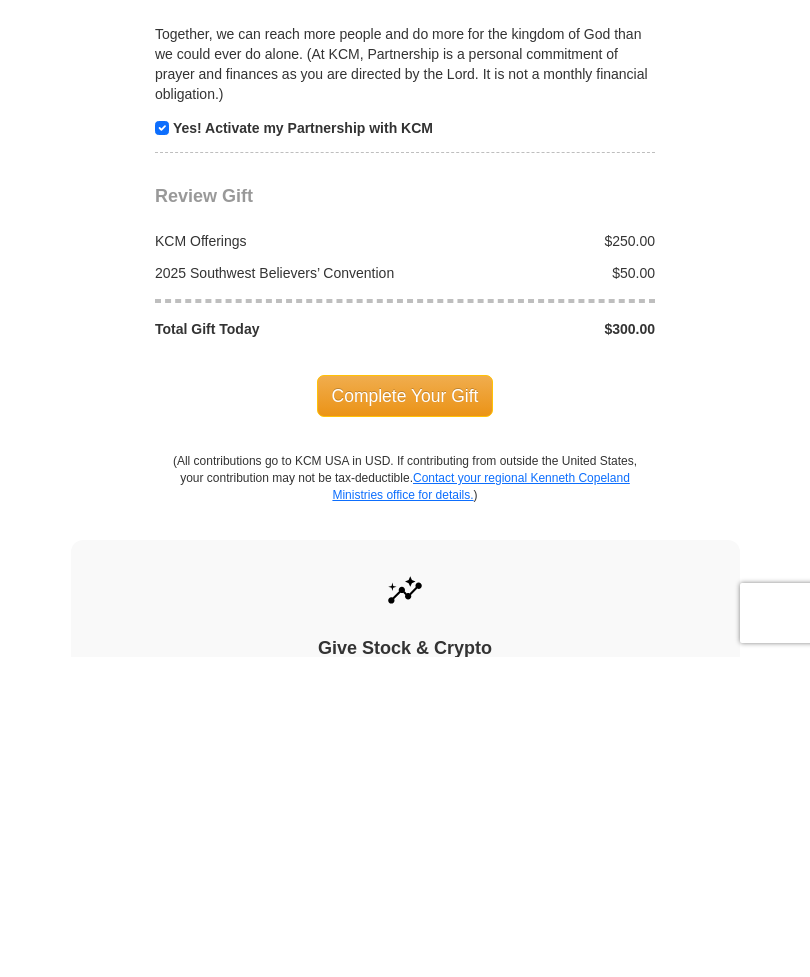 type on "[PHONE]" 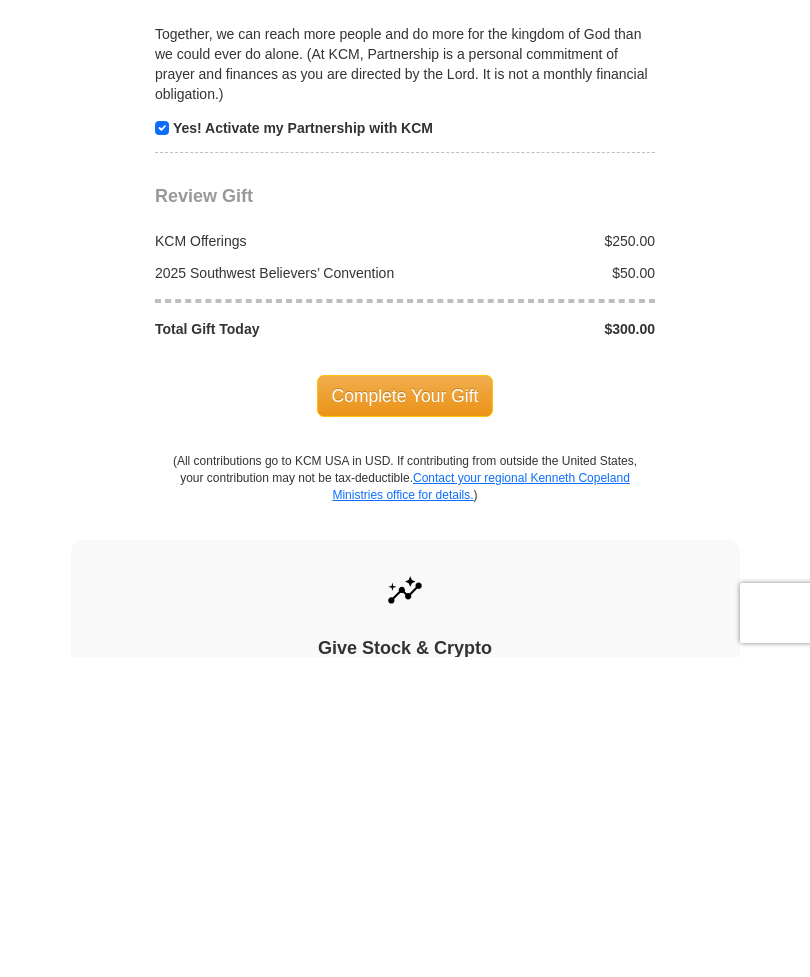 click on "$50.00" at bounding box center [535, 593] 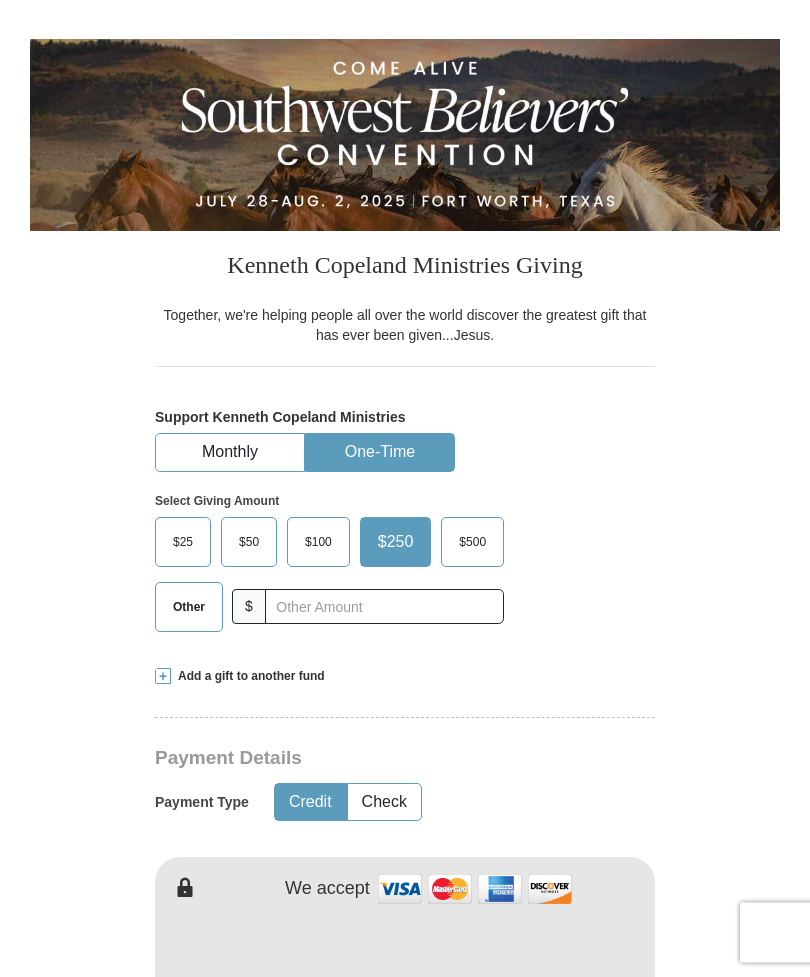 scroll, scrollTop: 203, scrollLeft: 0, axis: vertical 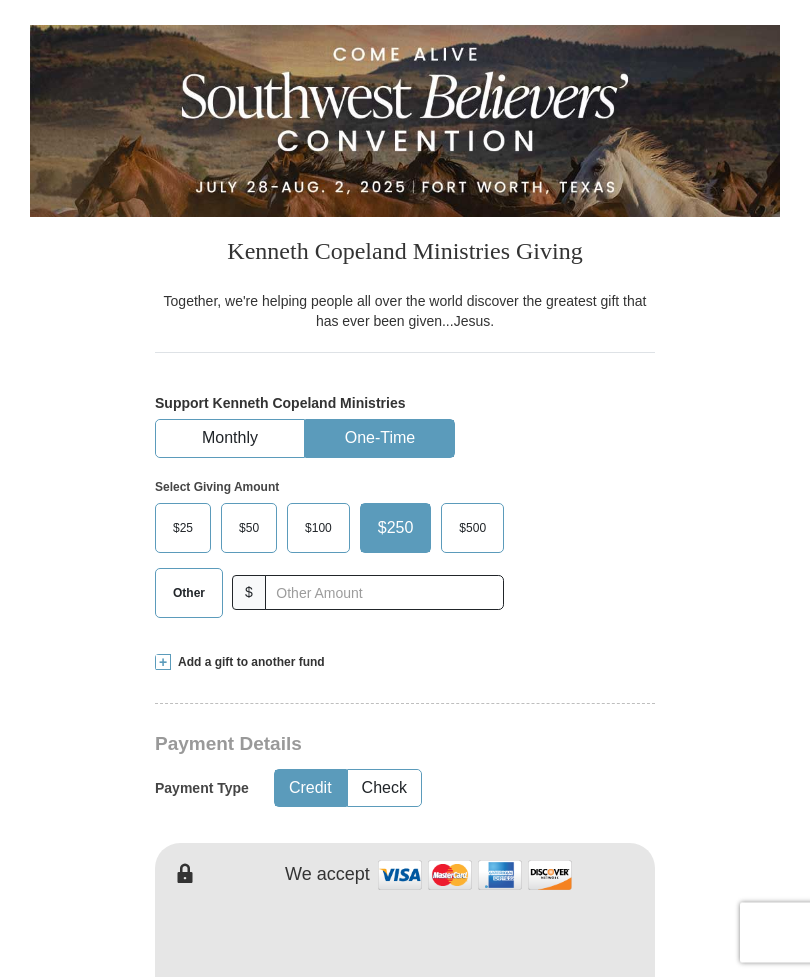 click on "Already have an account? Sign in for faster giving.  Don't have an account?  Create one after completing the form below.
Kenneth Copeland Ministries Giving
Together, we're helping people all over the world discover the greatest gift that has ever been given...Jesus.
Support Kenneth Copeland Ministries
Monthly
One-Time
Select Giving Amount
Amount must be a valid number
$25" at bounding box center [405, 1087] 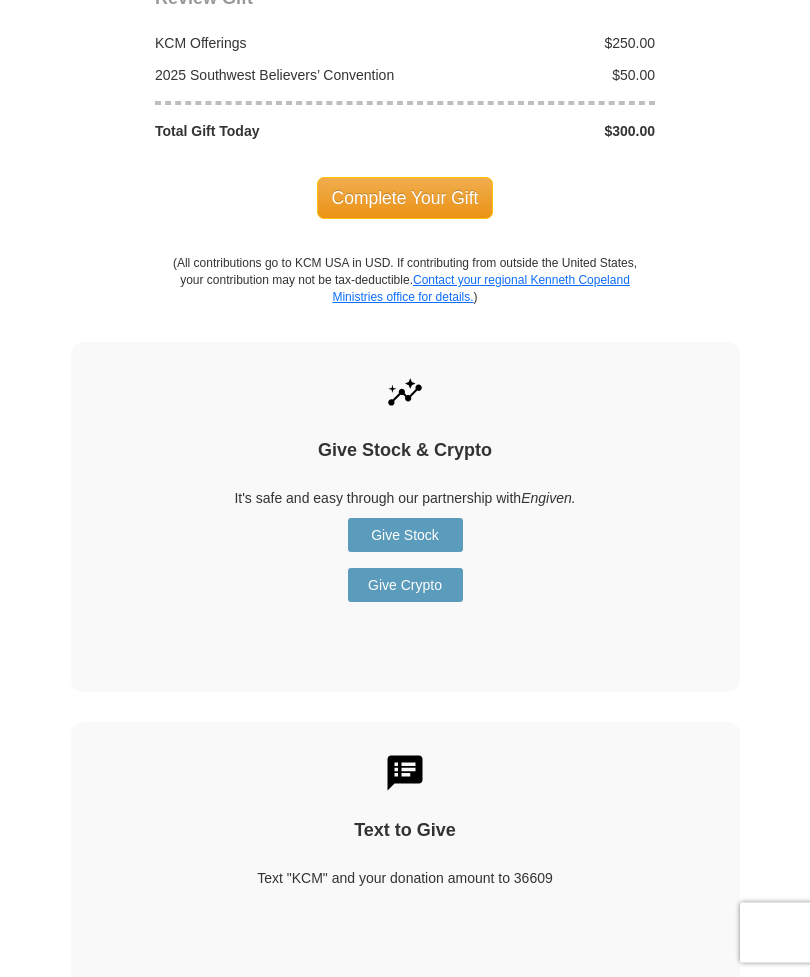 scroll, scrollTop: 2262, scrollLeft: 0, axis: vertical 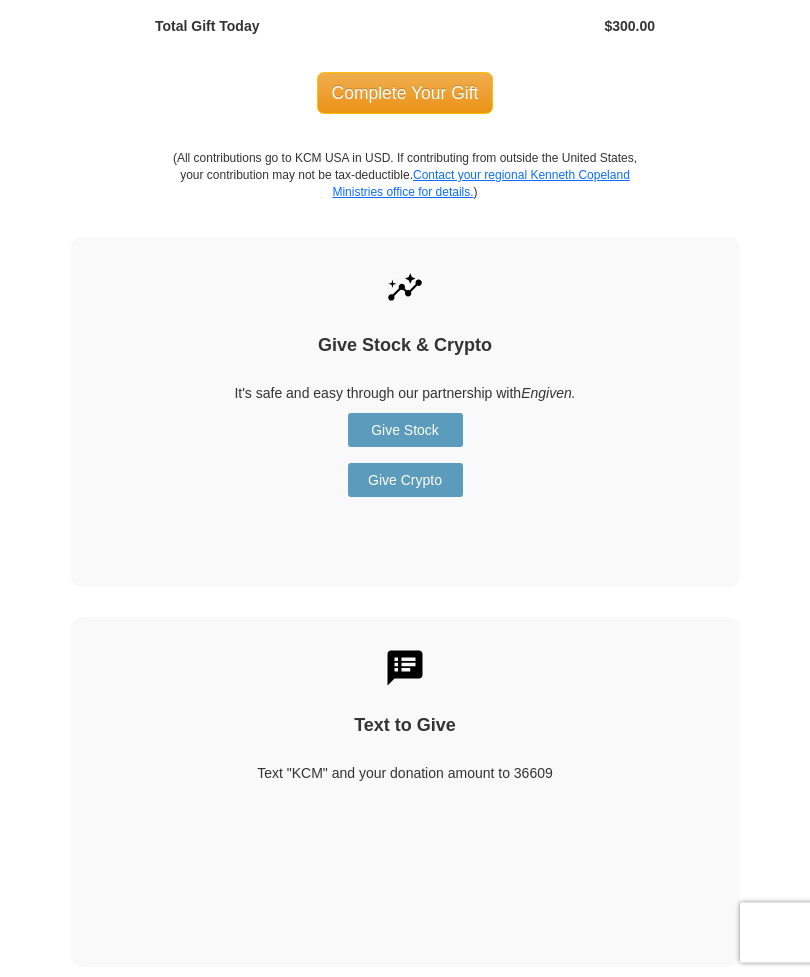 click on "Text to Give
Text "KCM" and your donation amount to 36609" at bounding box center [405, 808] 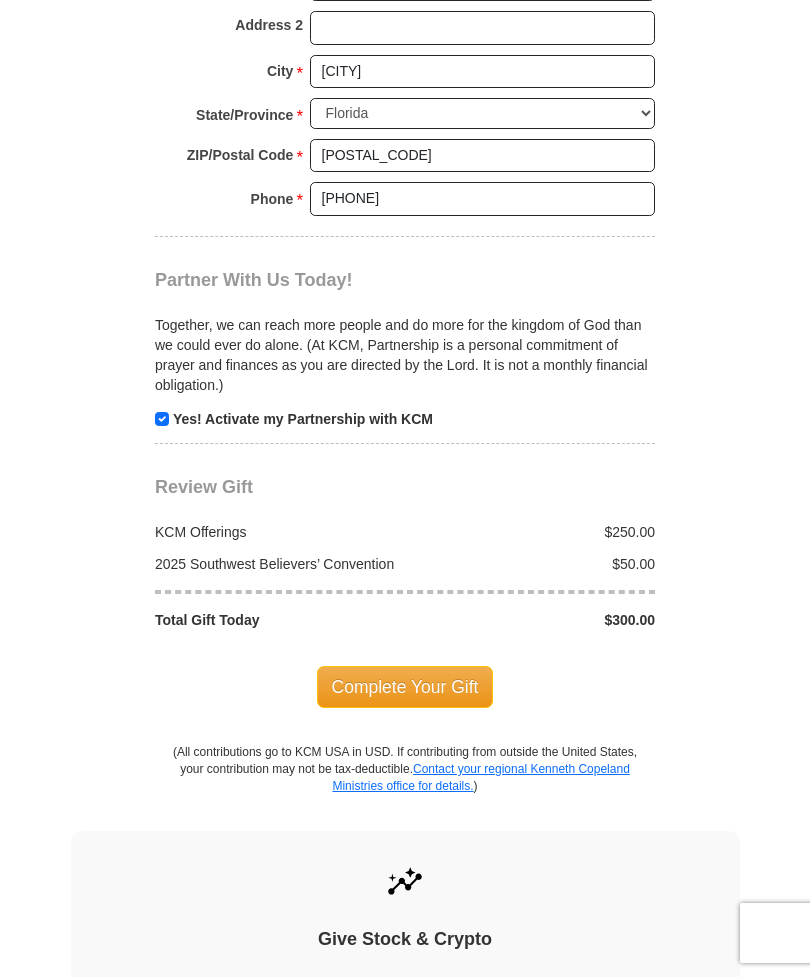 scroll, scrollTop: 1604, scrollLeft: 0, axis: vertical 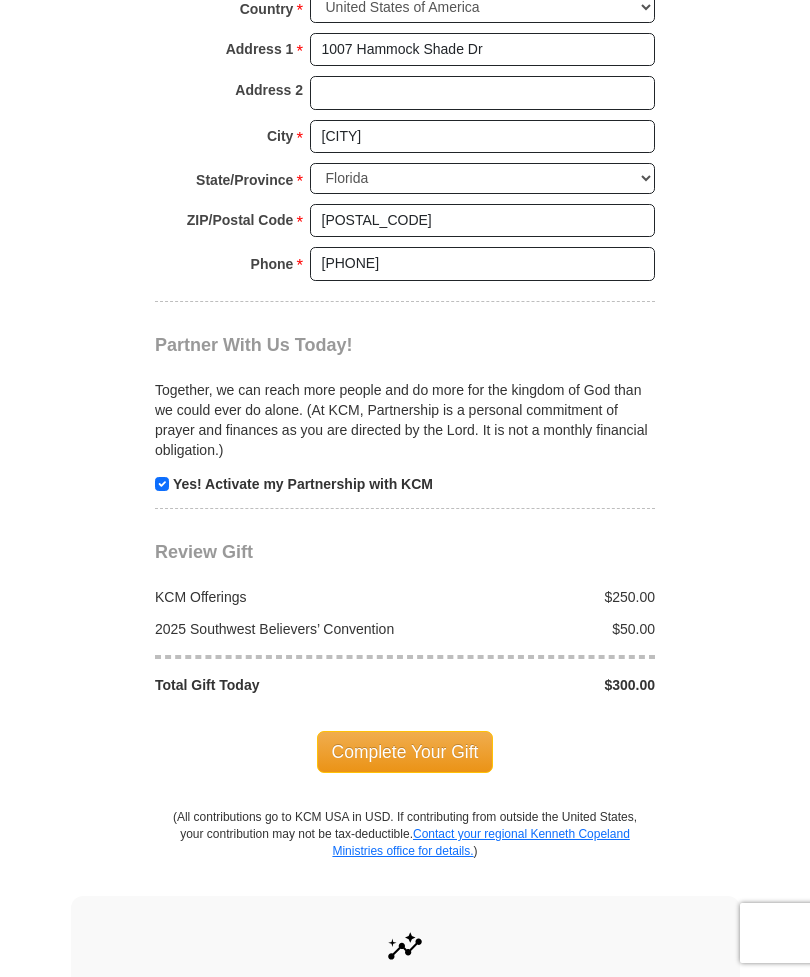 click on "Complete Your Gift" at bounding box center [405, 752] 